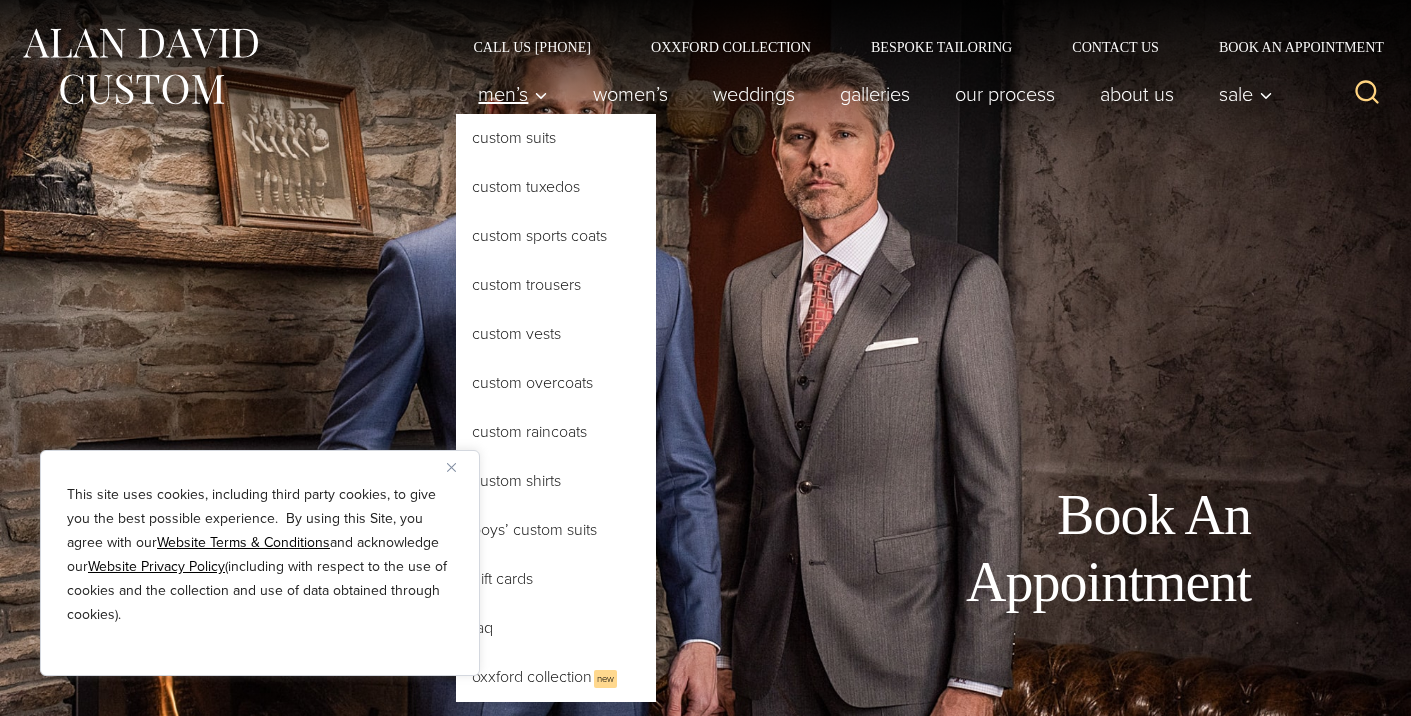 scroll, scrollTop: 0, scrollLeft: 0, axis: both 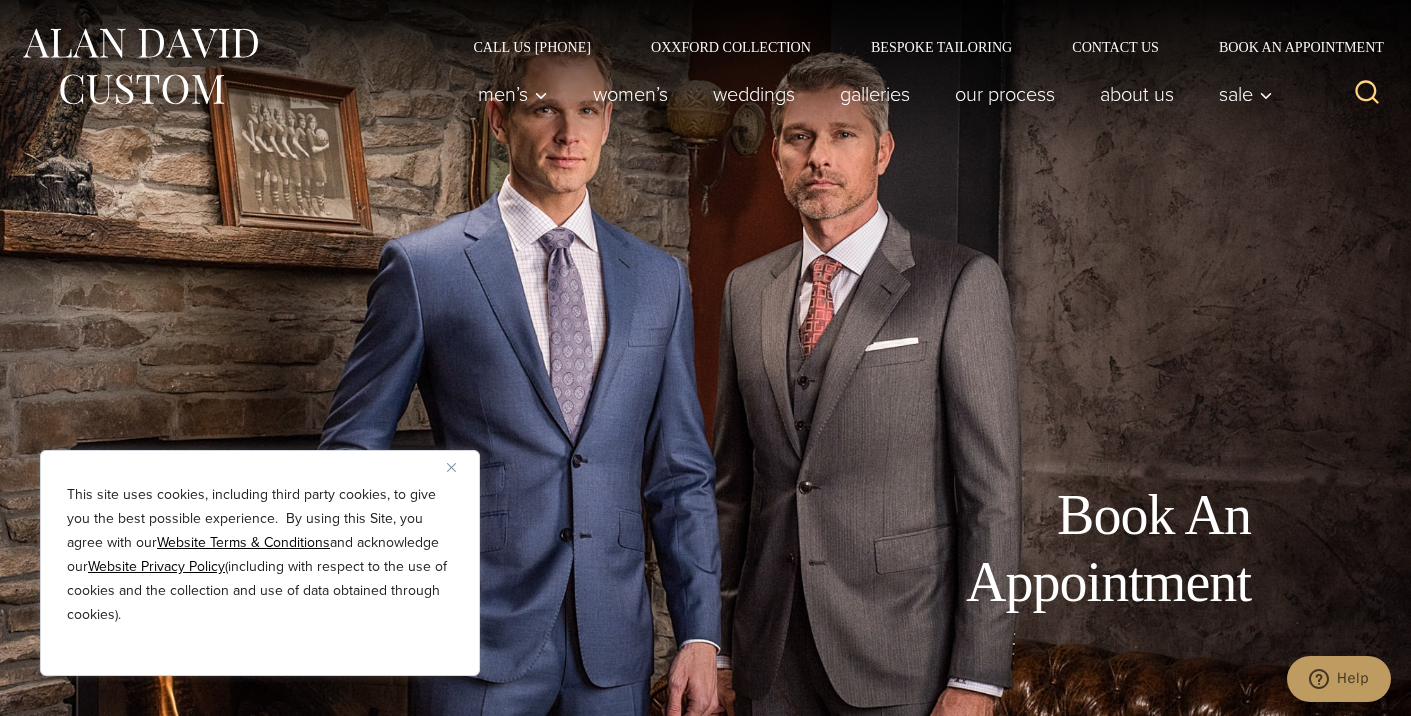 click at bounding box center (459, 467) 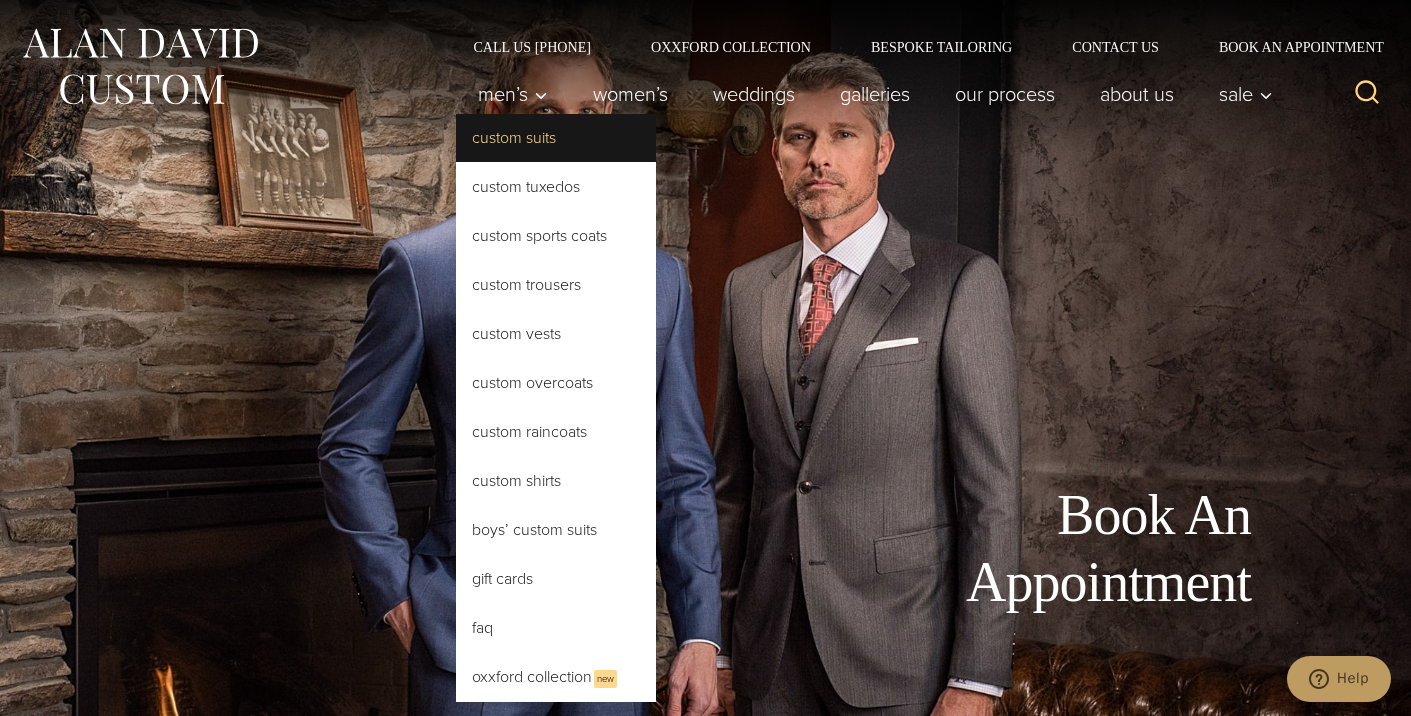 click on "Custom Suits" at bounding box center [556, 138] 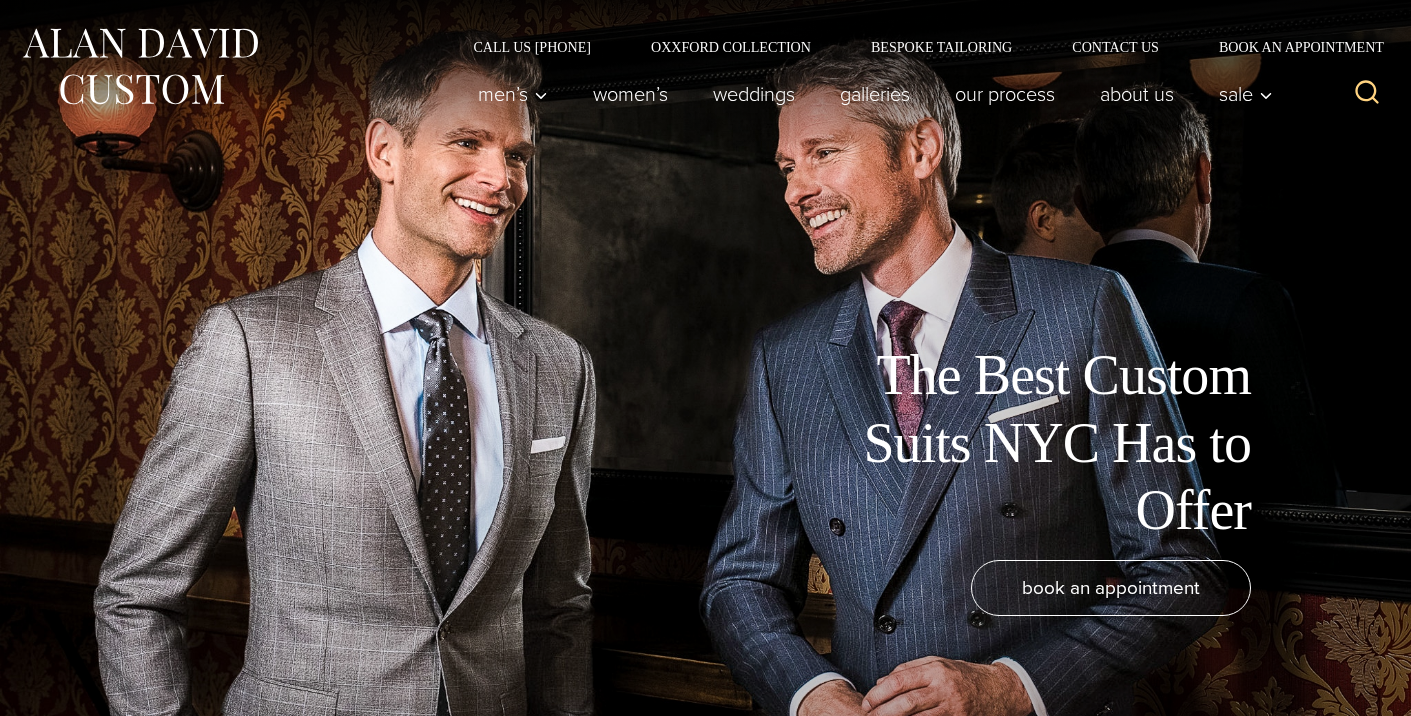 scroll, scrollTop: 0, scrollLeft: 0, axis: both 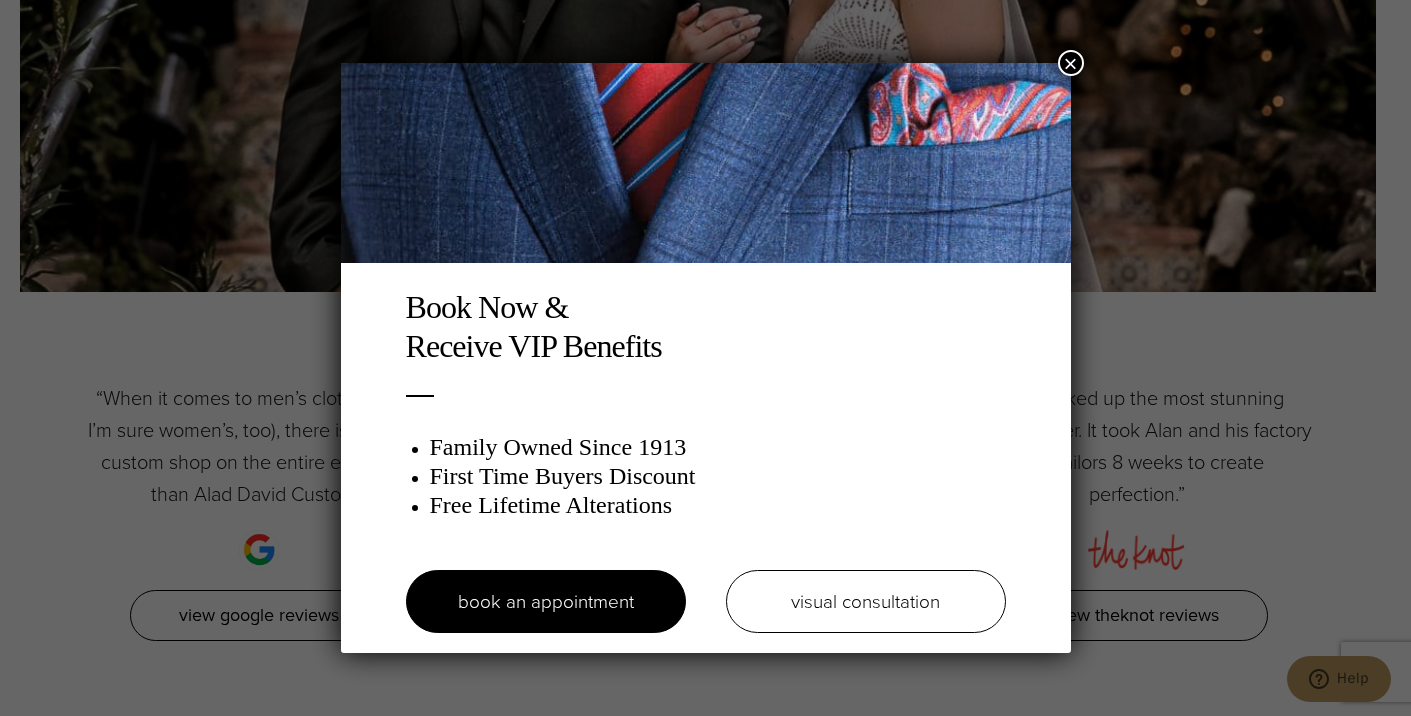 click on "×" at bounding box center [1071, 63] 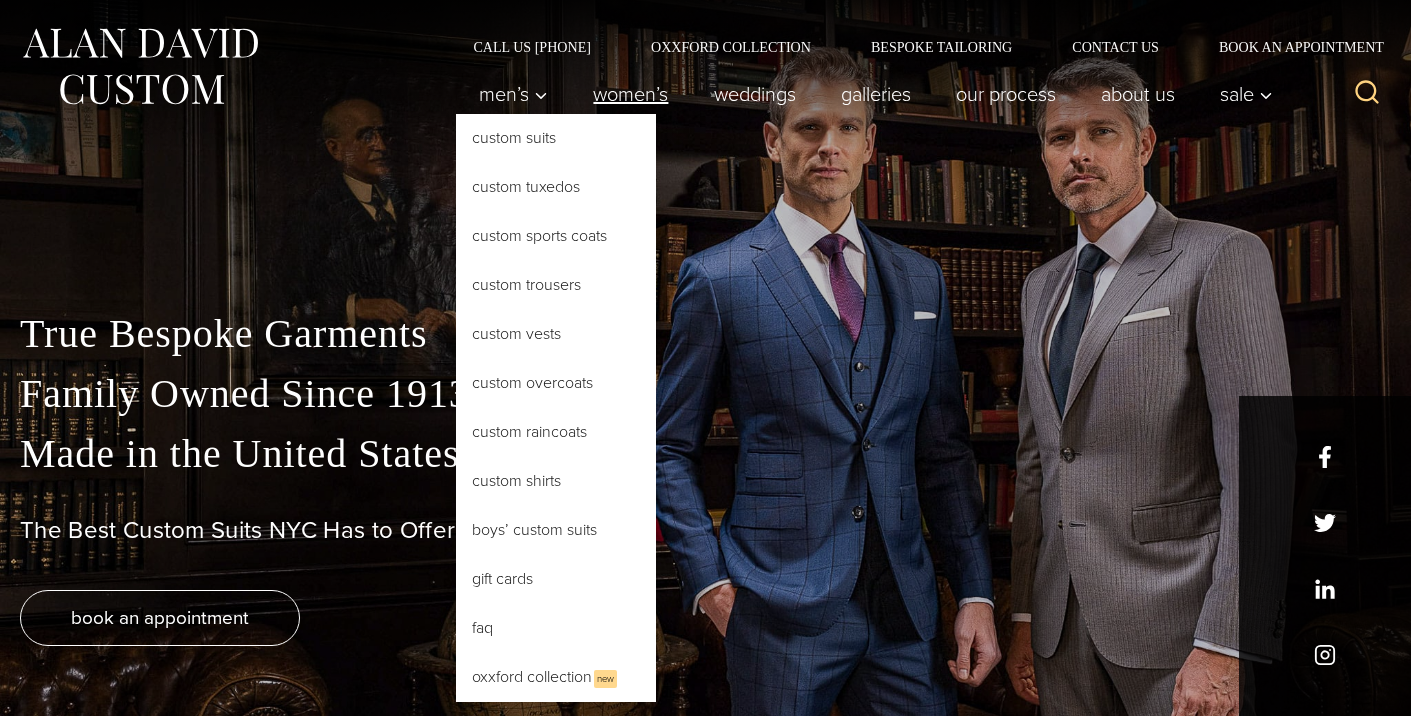 scroll, scrollTop: 0, scrollLeft: 0, axis: both 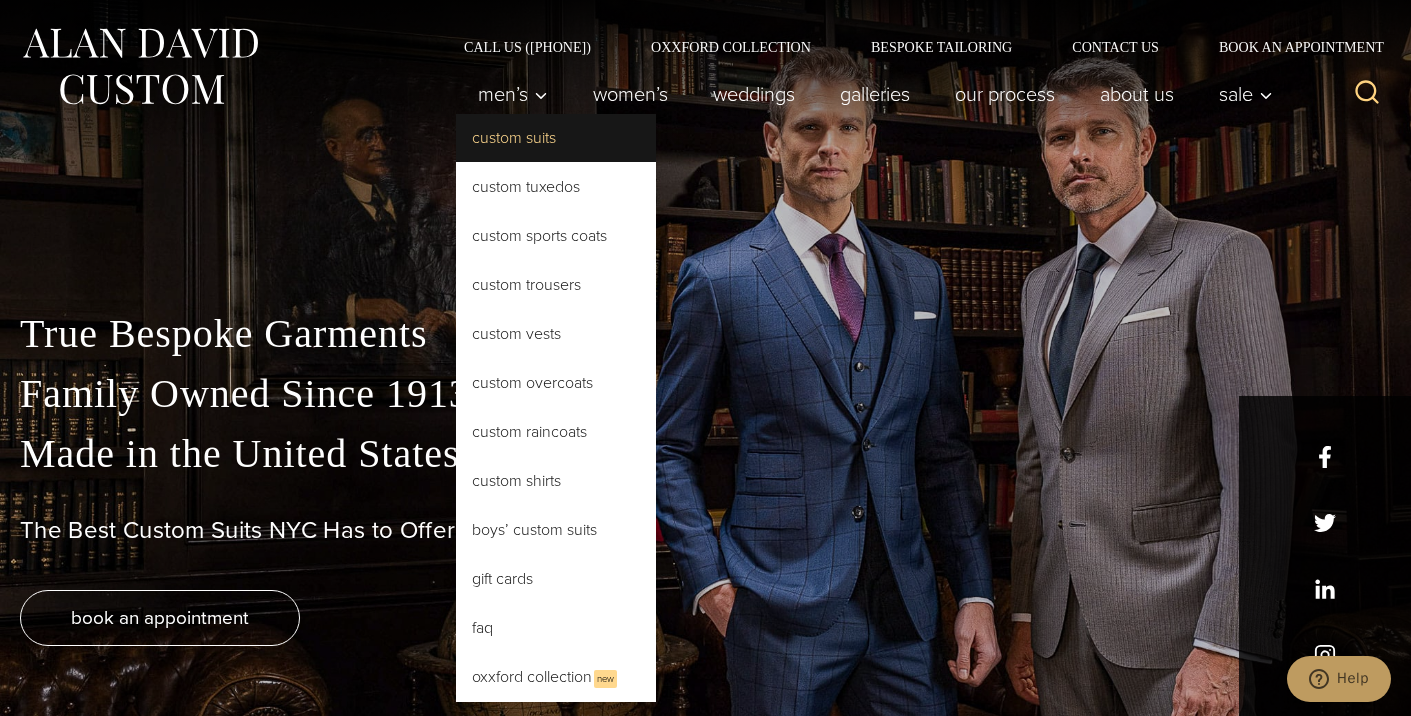 click on "Custom Suits" at bounding box center (556, 138) 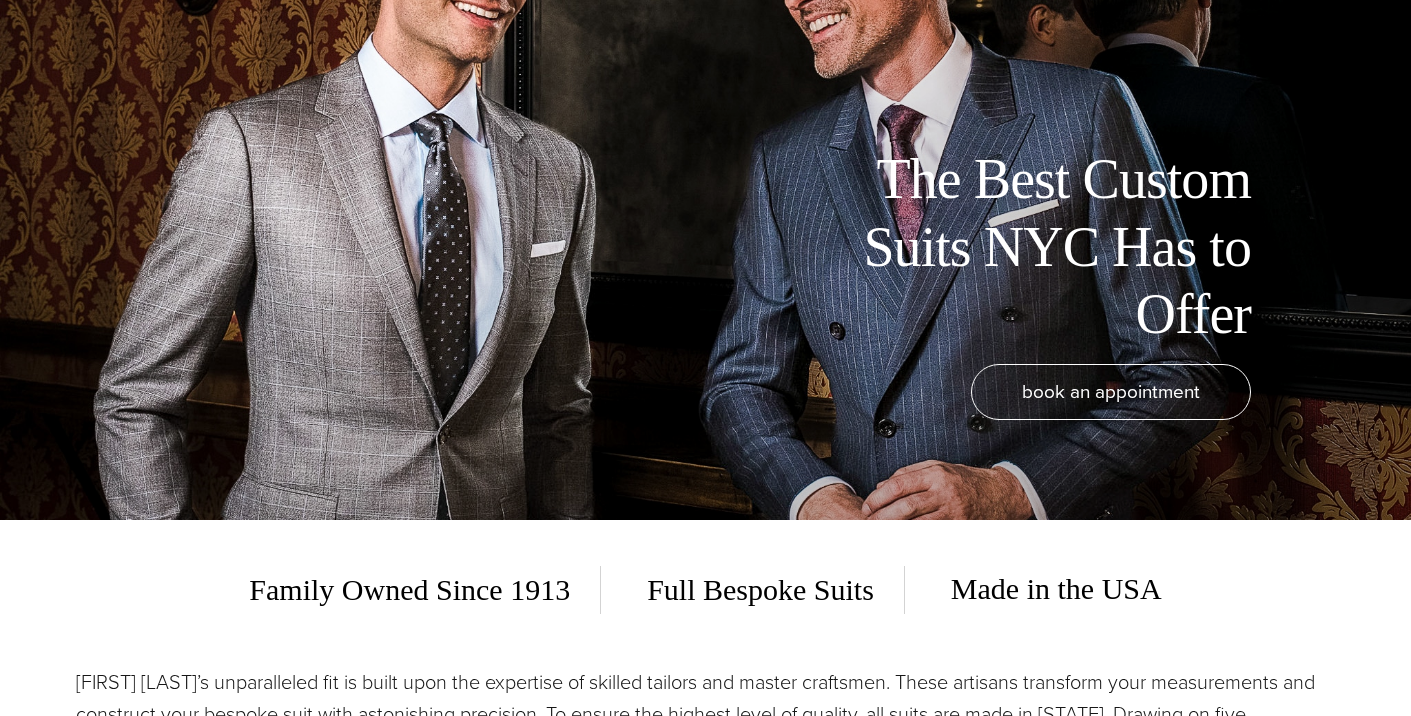 scroll, scrollTop: 196, scrollLeft: 0, axis: vertical 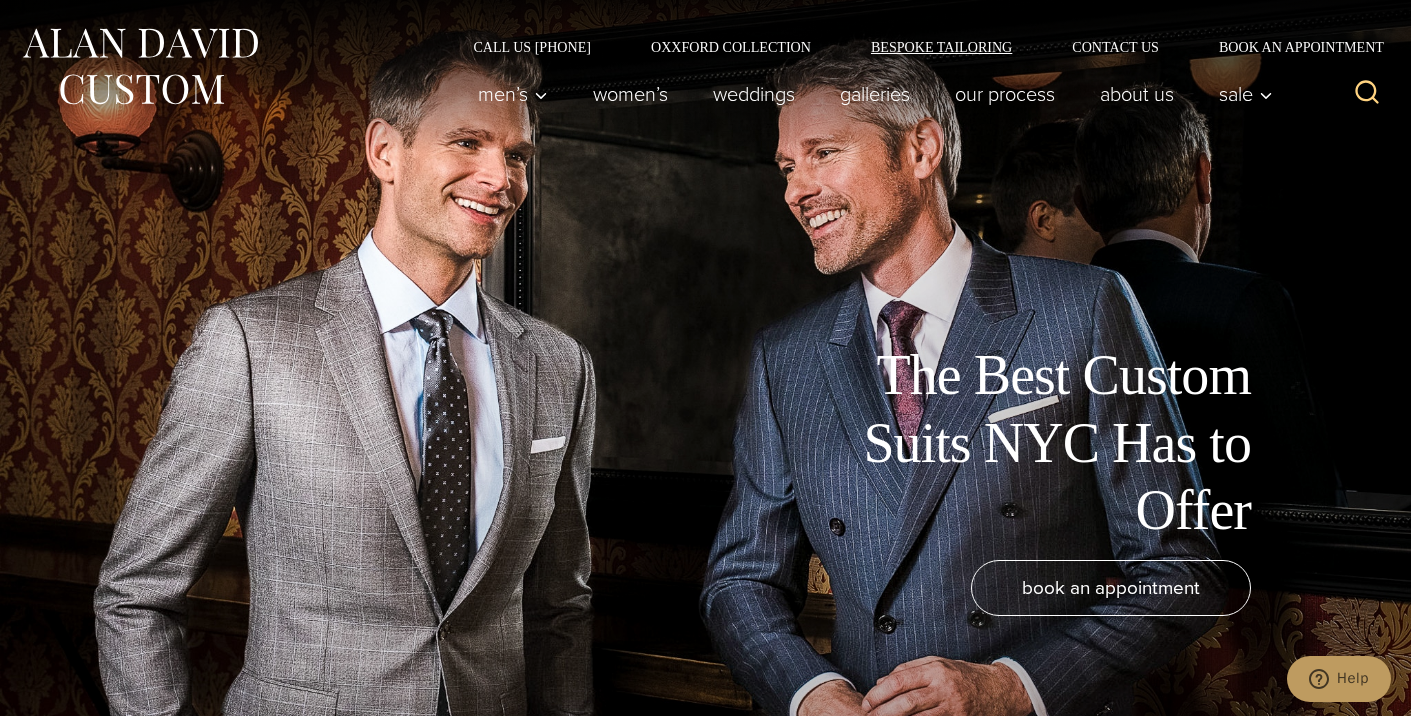 click on "Bespoke Tailoring" at bounding box center [941, 47] 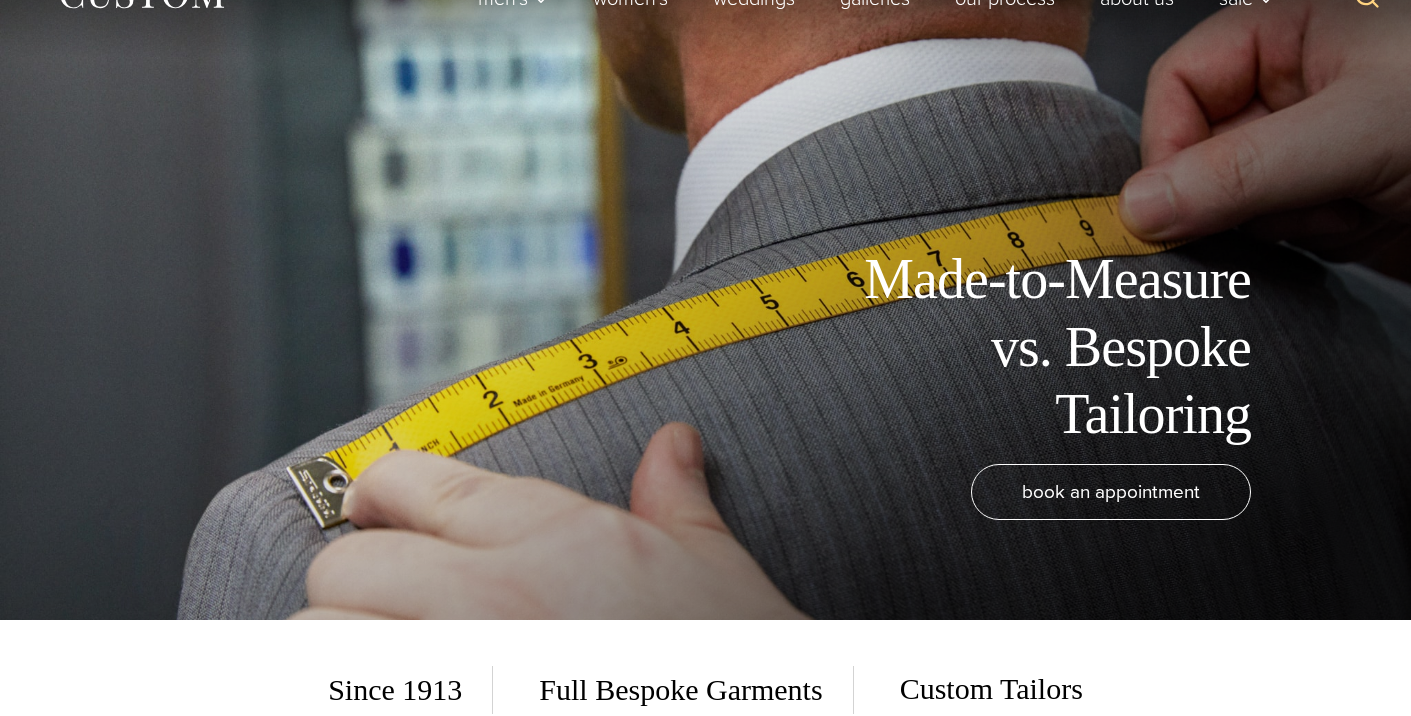 scroll, scrollTop: 96, scrollLeft: 0, axis: vertical 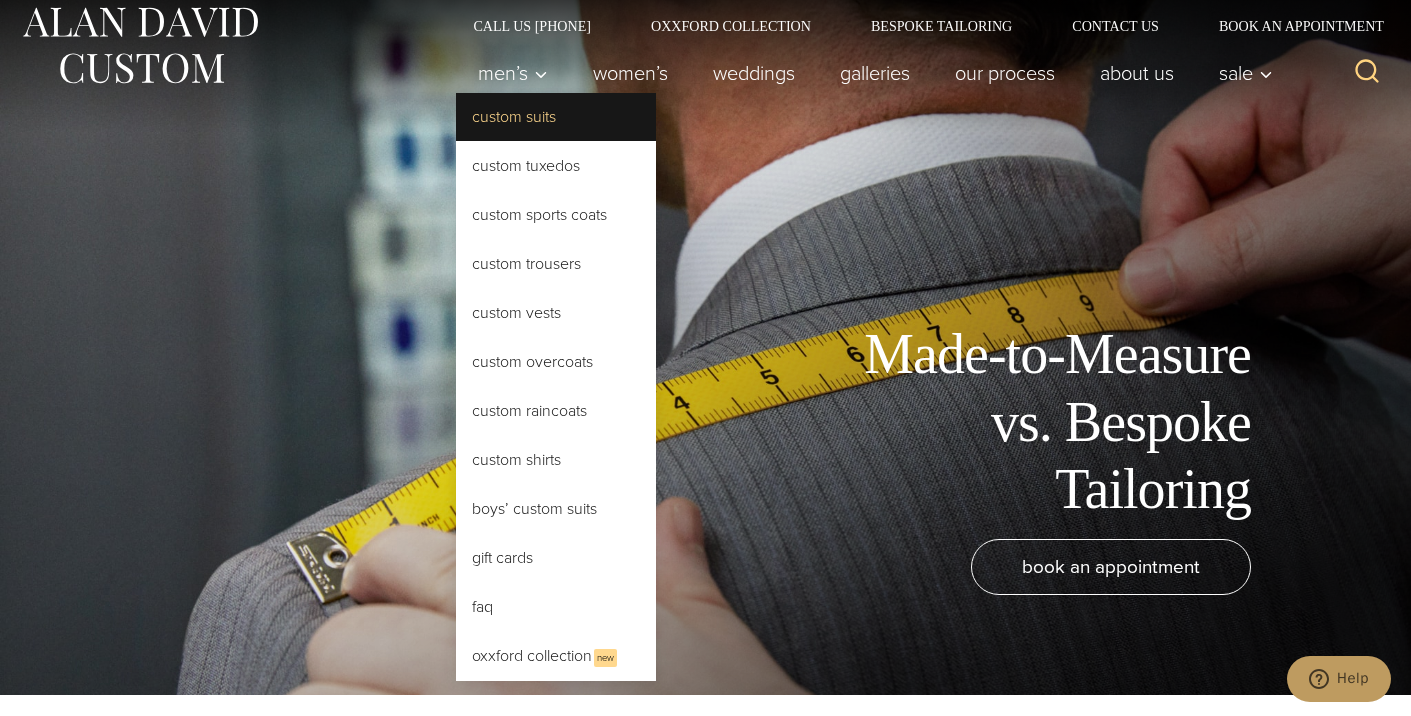 click on "Custom Suits" at bounding box center (556, 117) 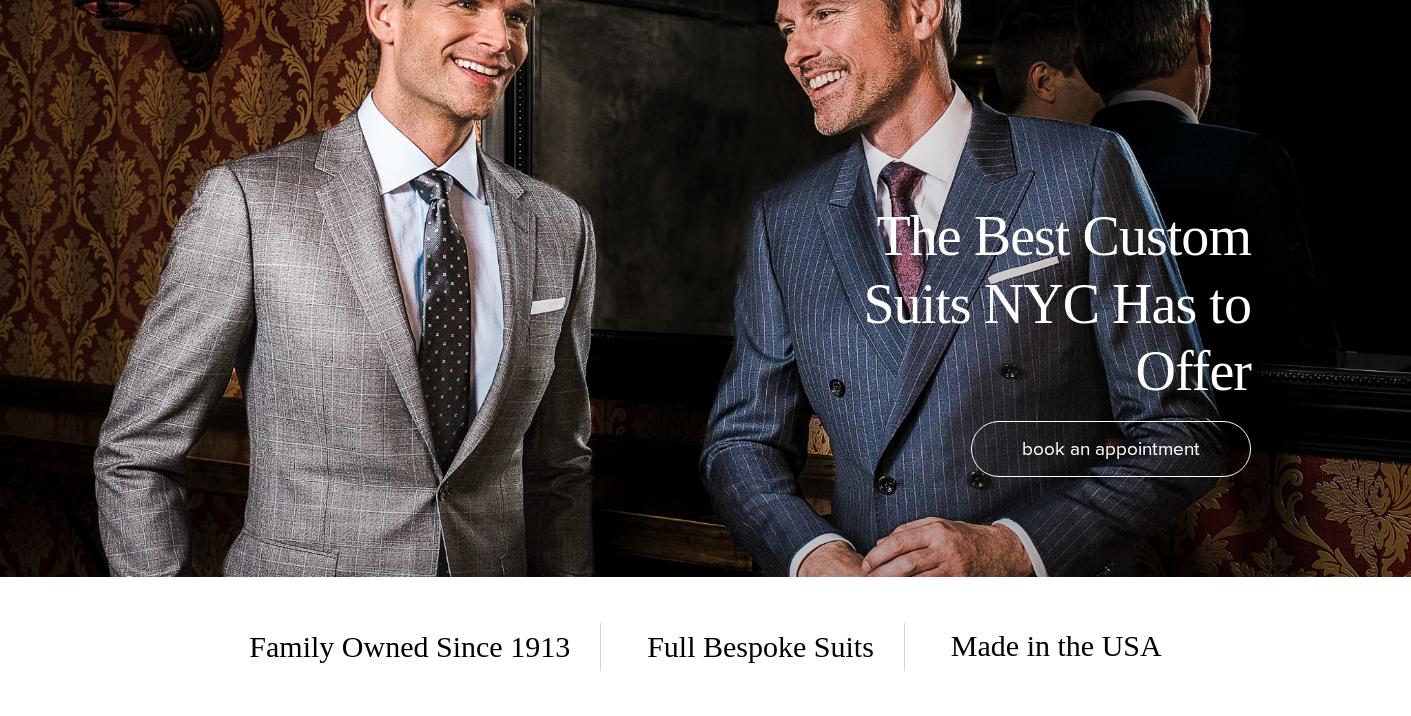scroll, scrollTop: 139, scrollLeft: 0, axis: vertical 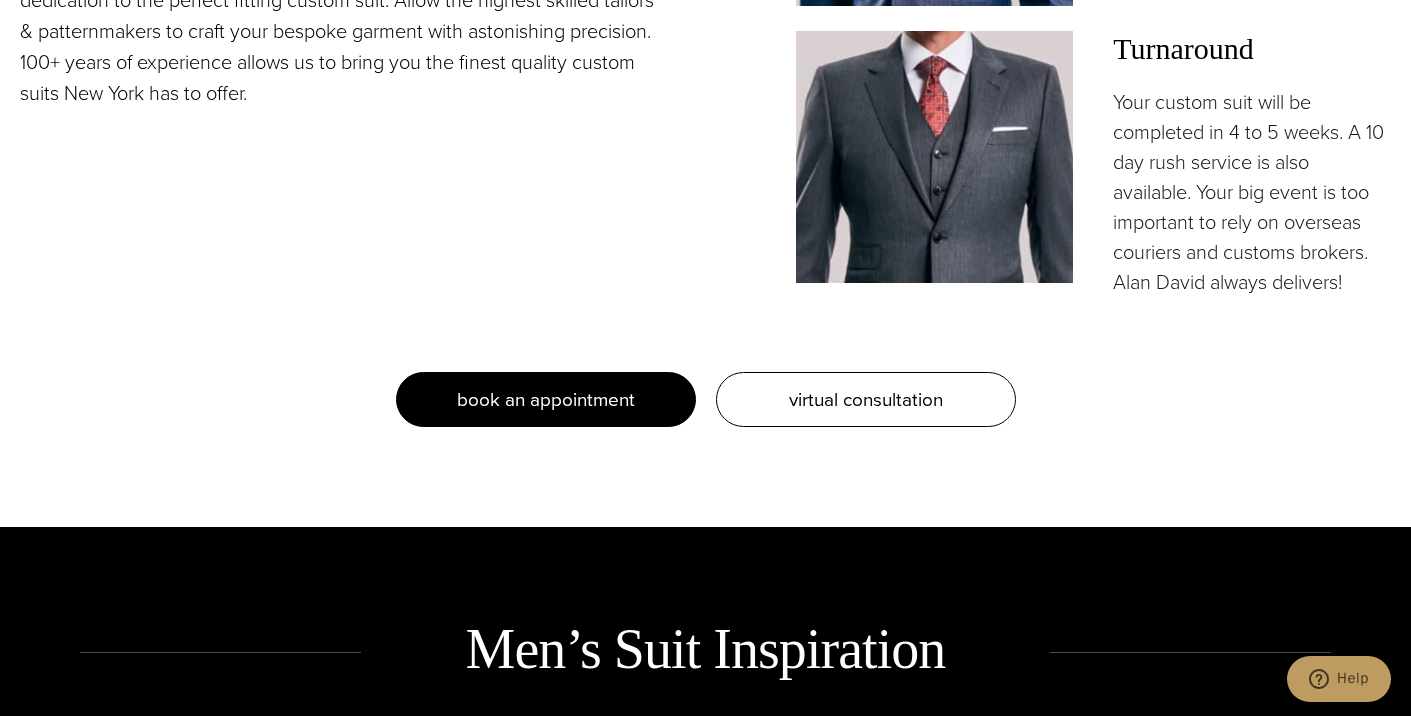 click on "book an appointment" at bounding box center (546, 400) 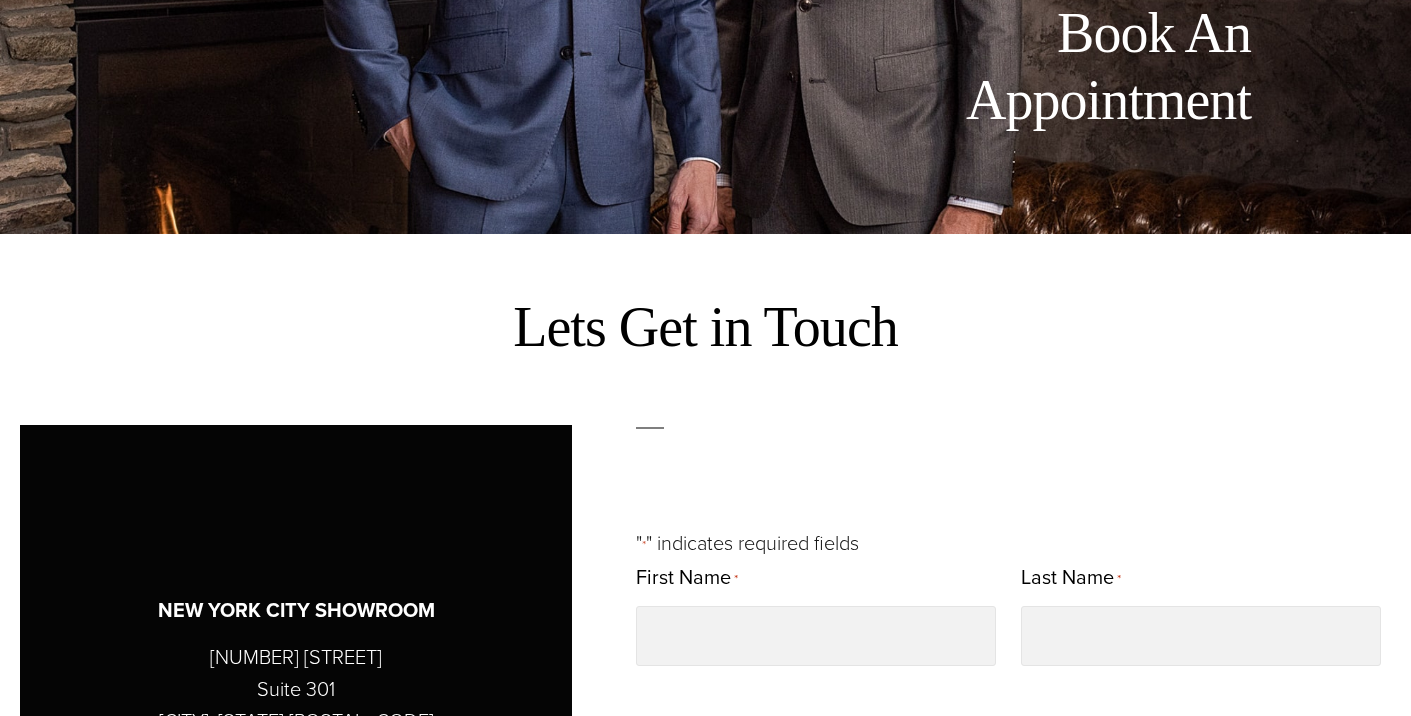 scroll, scrollTop: 539, scrollLeft: 0, axis: vertical 